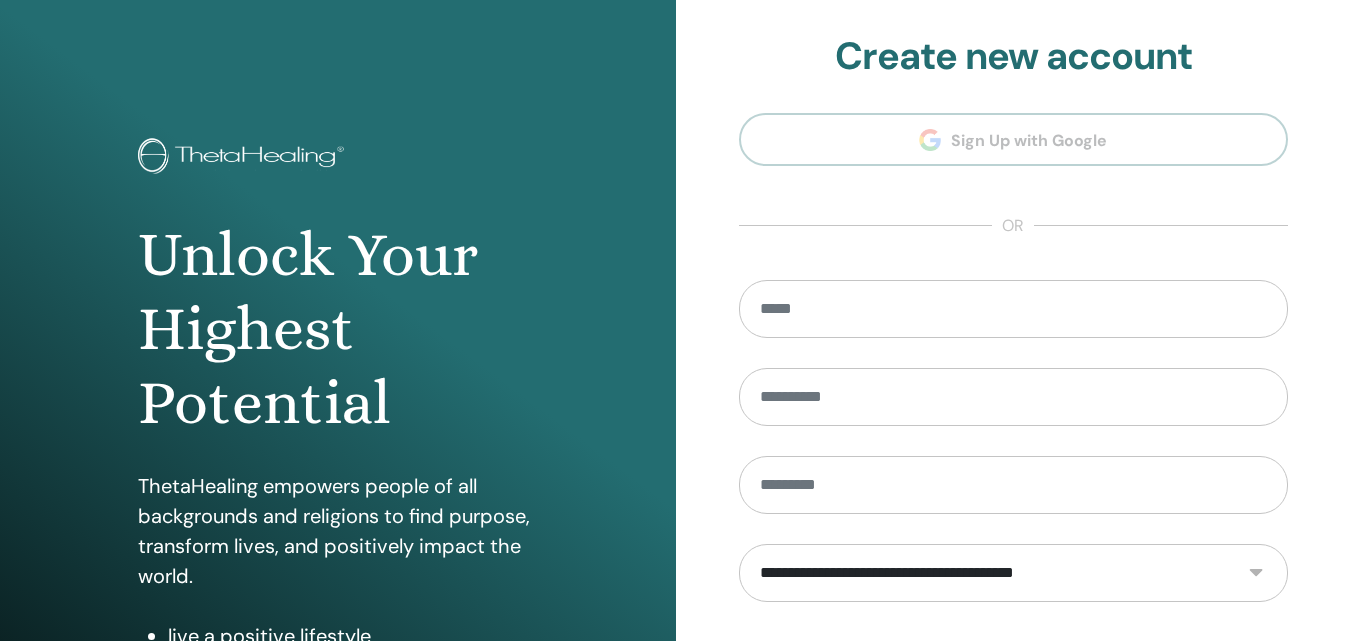 scroll, scrollTop: 0, scrollLeft: 0, axis: both 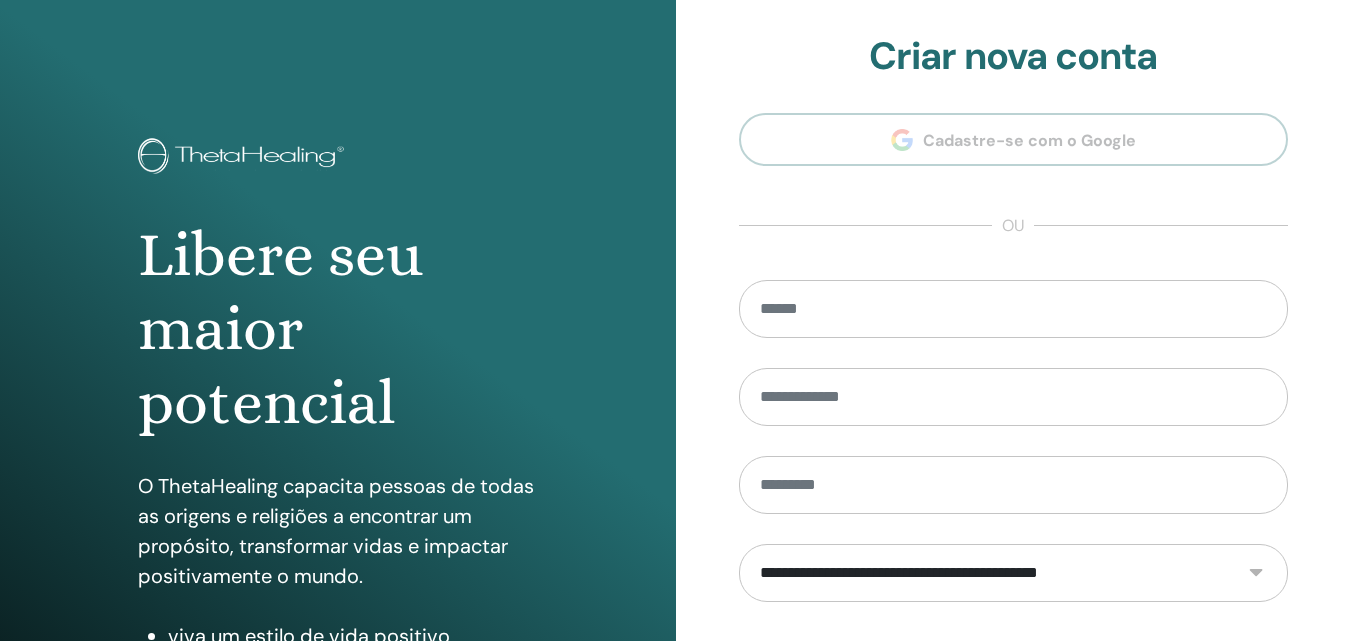 click on "**********" at bounding box center (1014, 452) 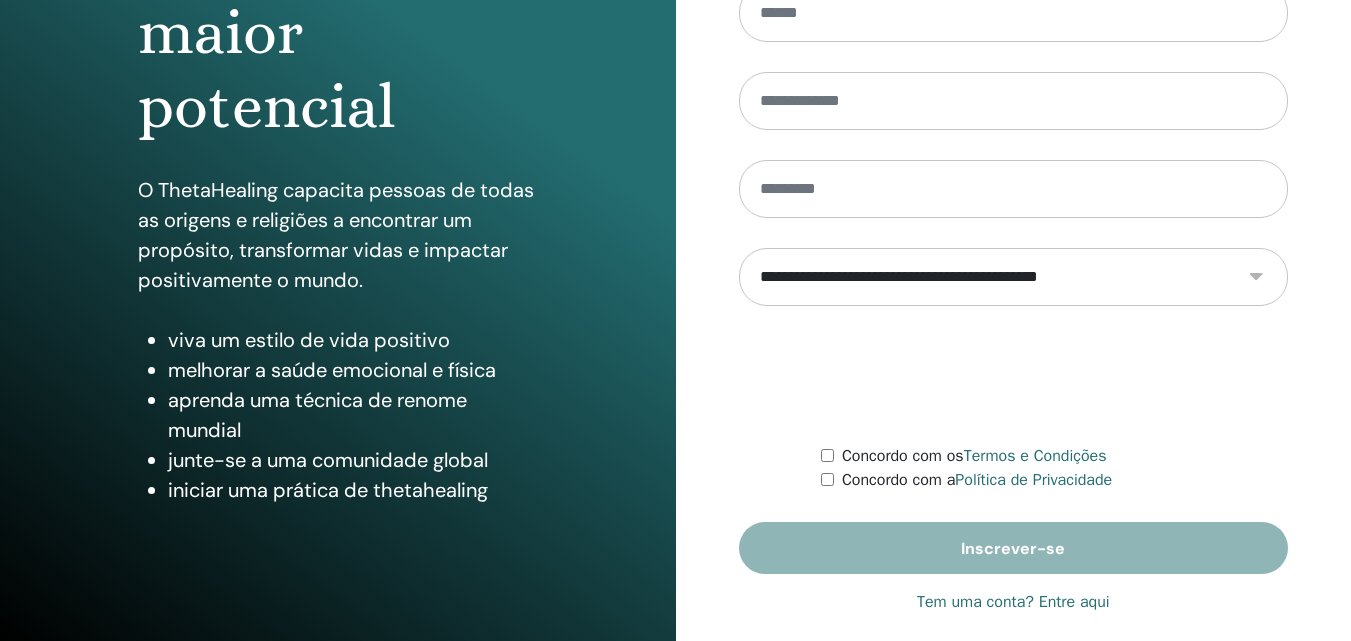 scroll, scrollTop: 319, scrollLeft: 0, axis: vertical 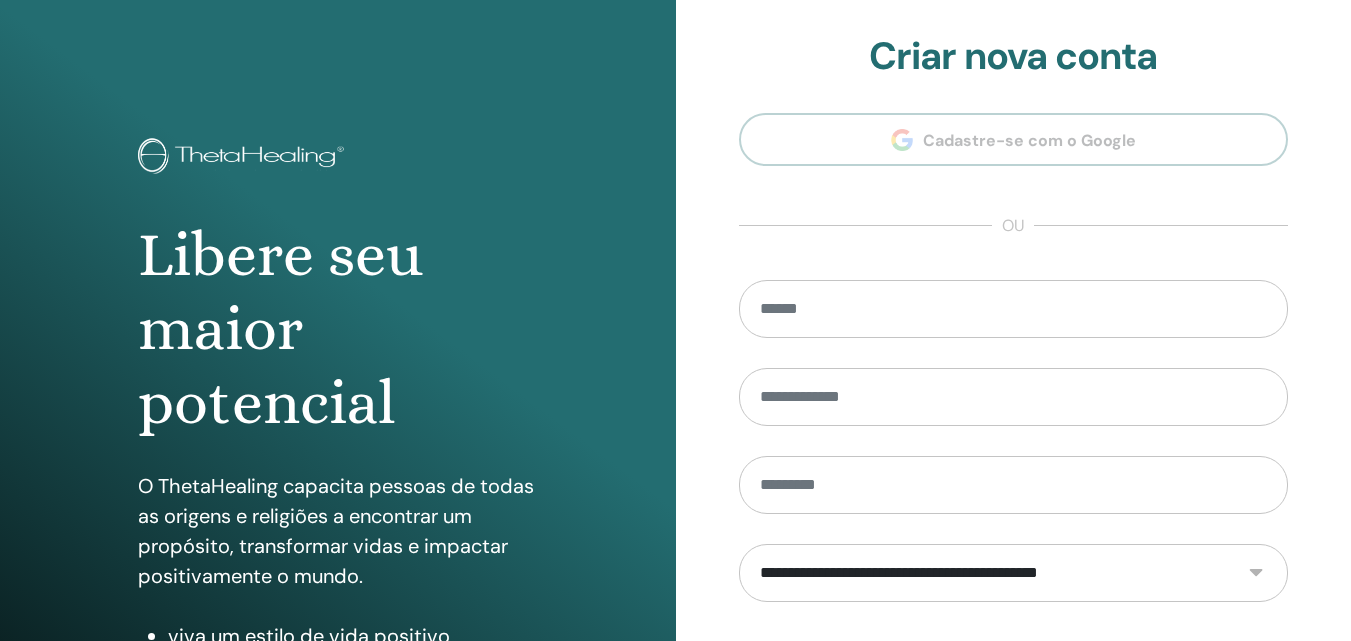 click on "**********" at bounding box center (1014, 452) 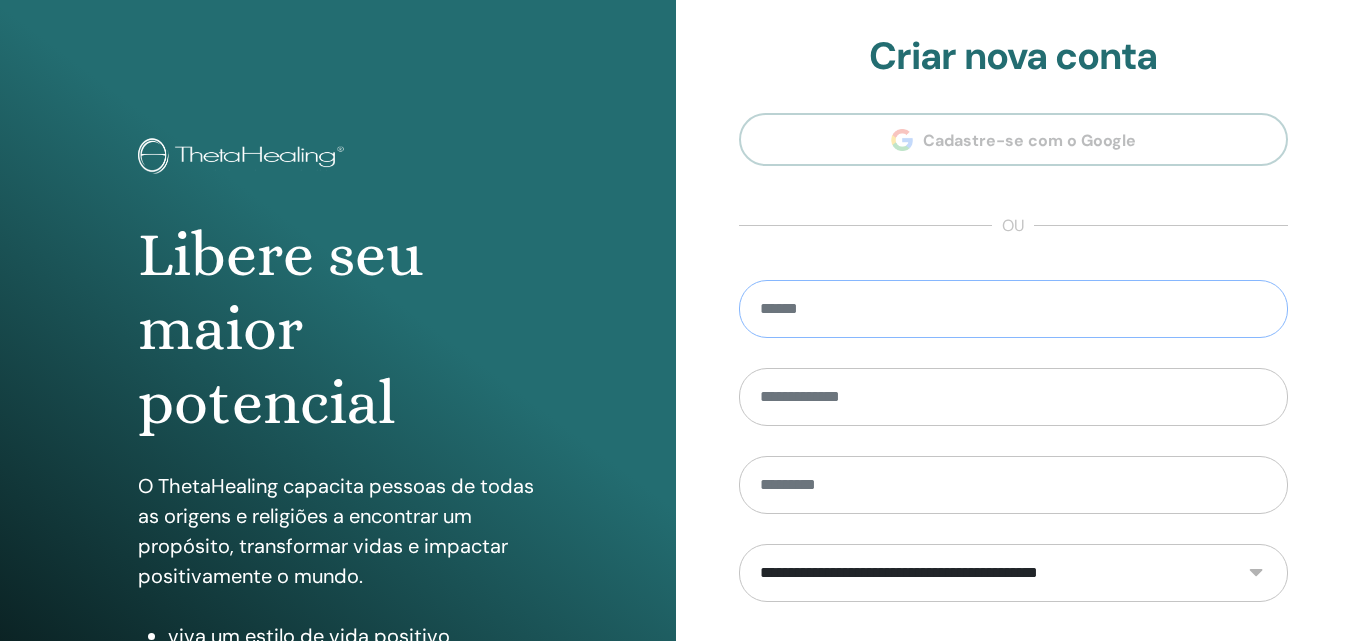 click at bounding box center [1014, 309] 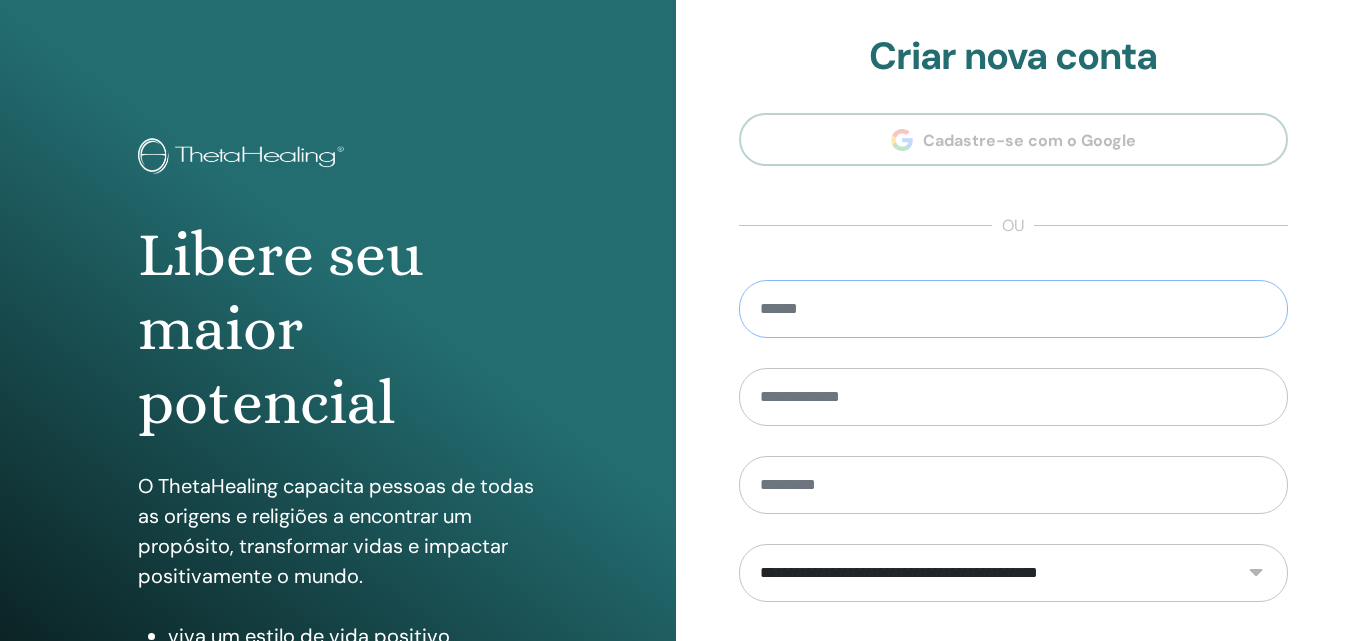 click at bounding box center (1014, 309) 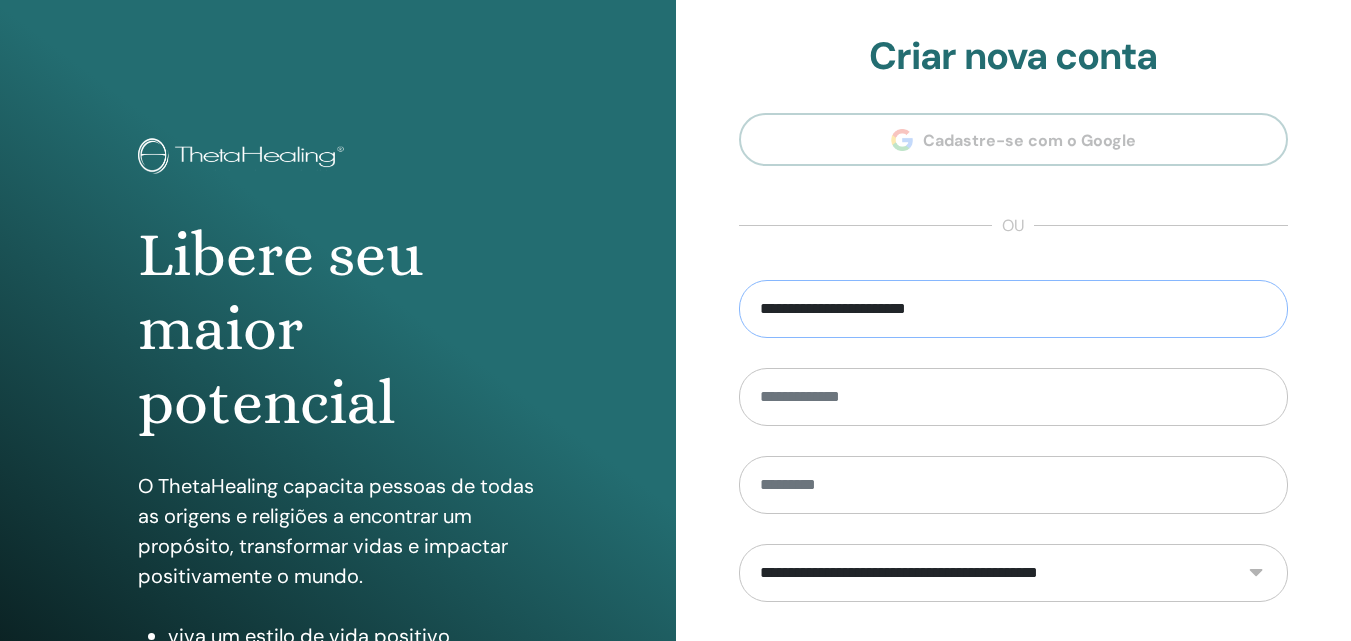 type on "**********" 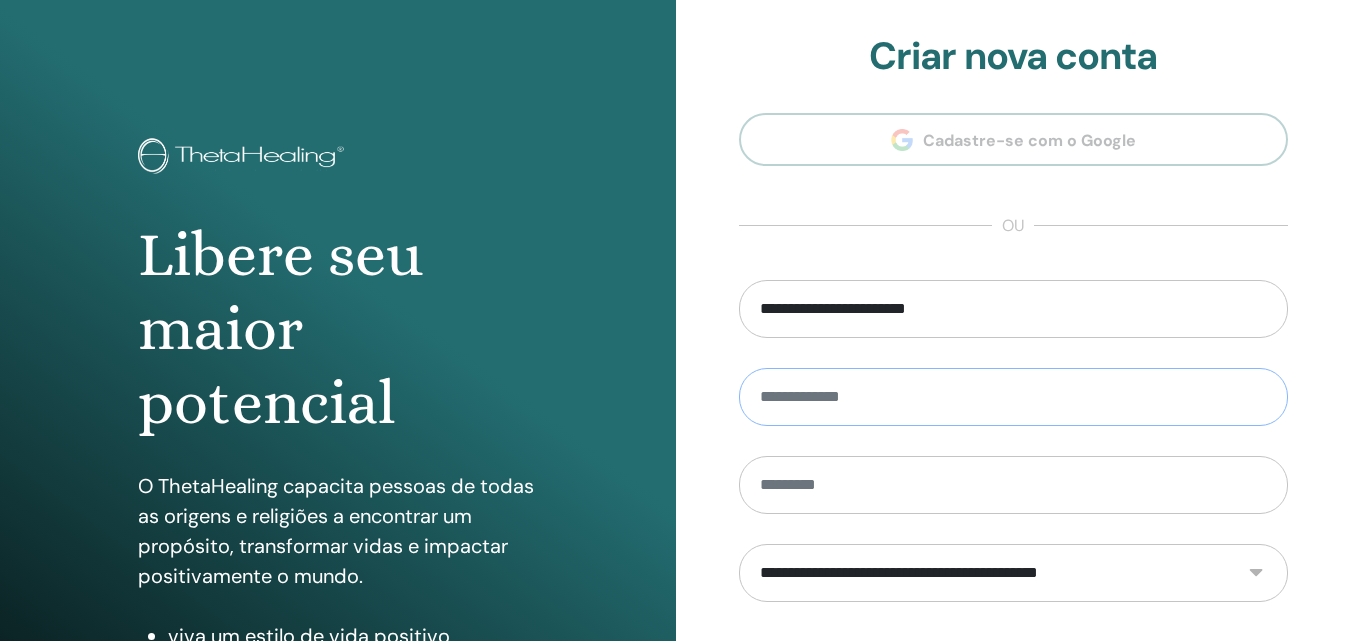 click at bounding box center [1014, 397] 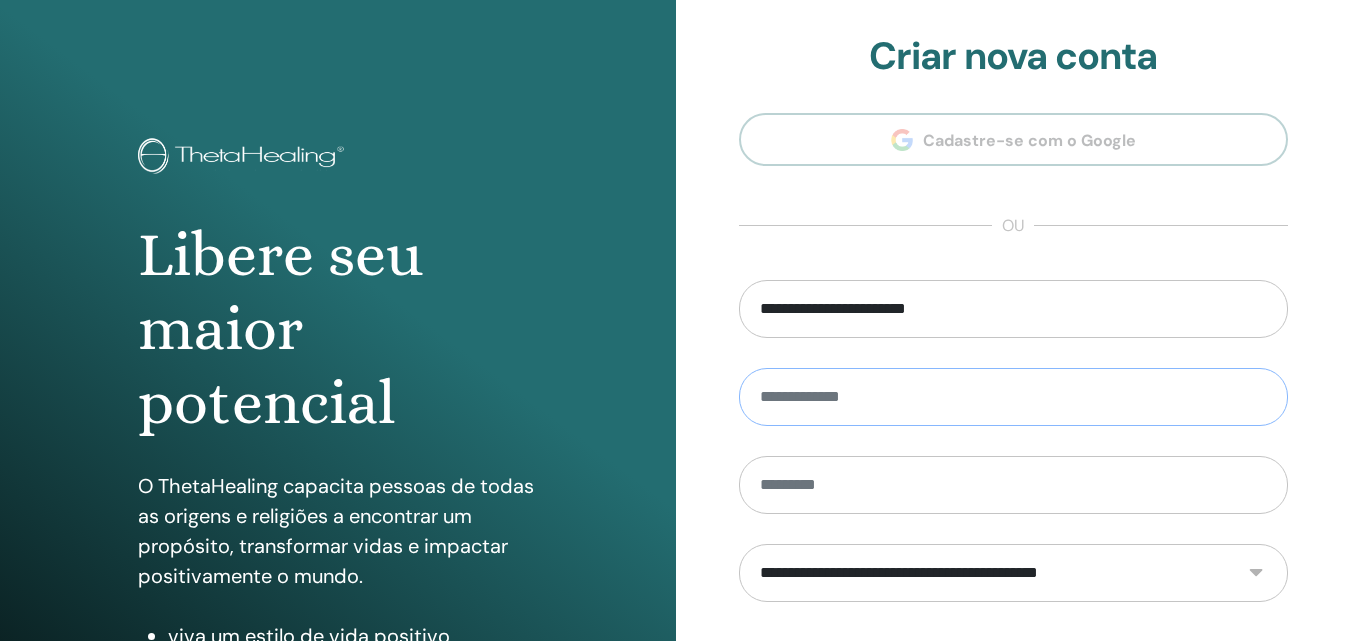 type on "*" 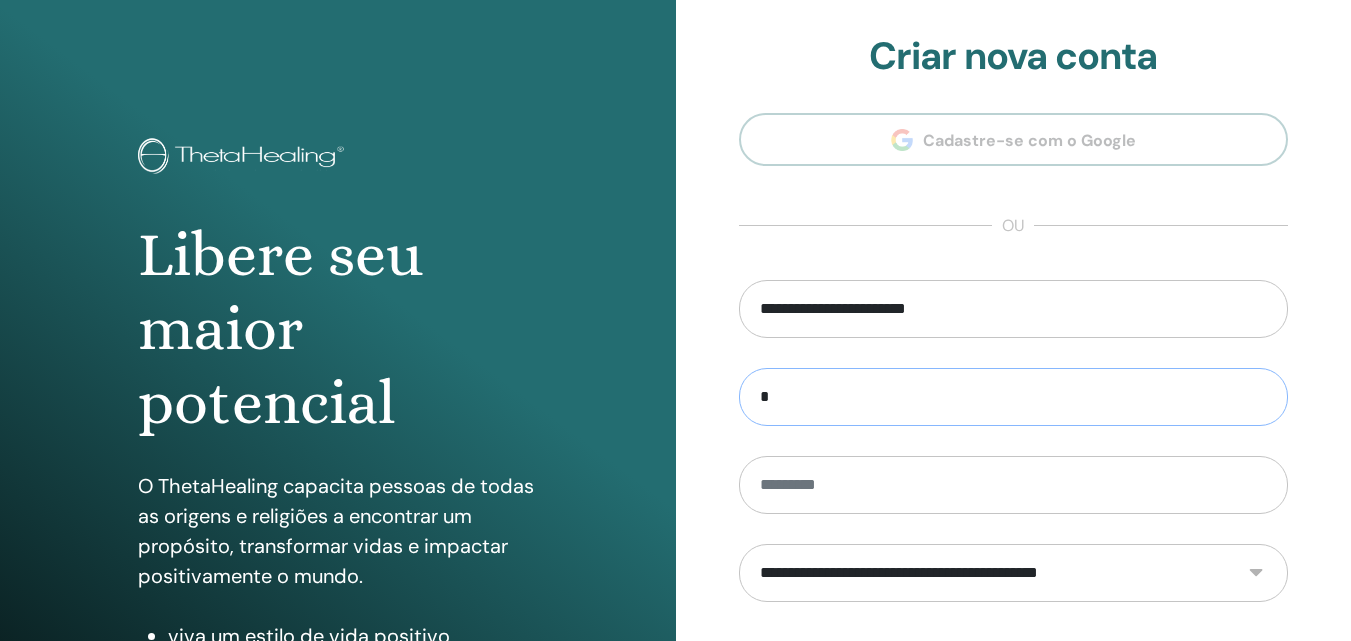 click on "*" at bounding box center [1014, 397] 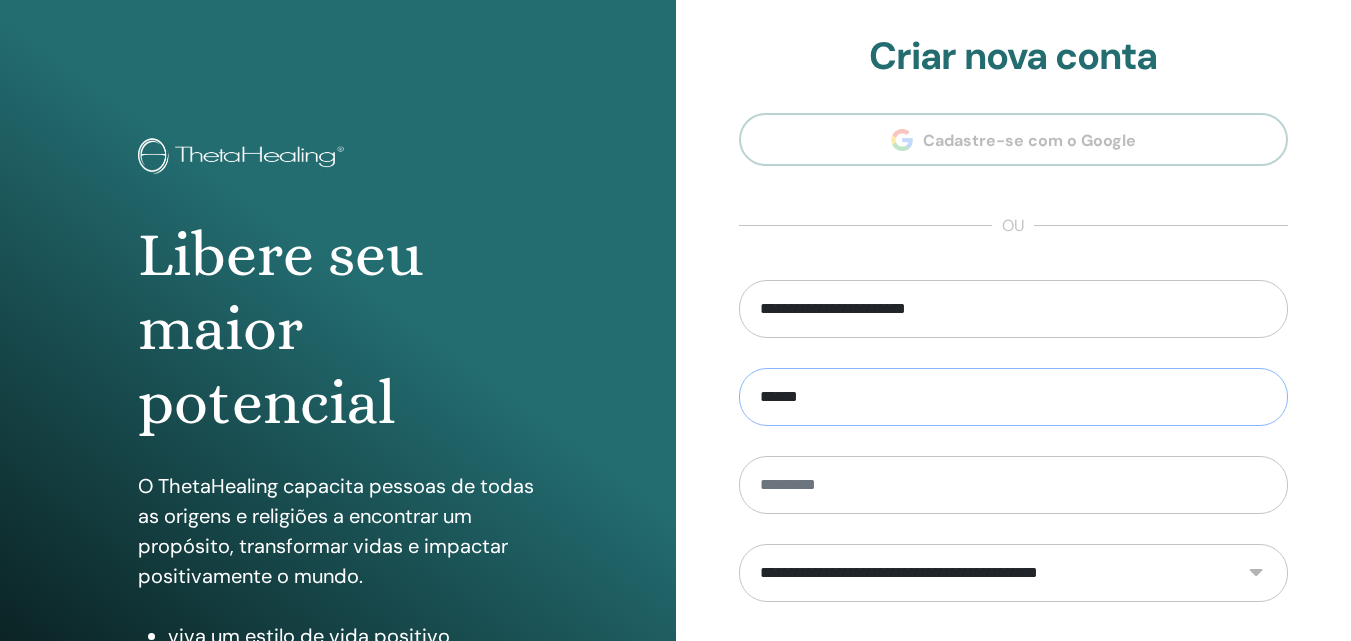 type on "*****" 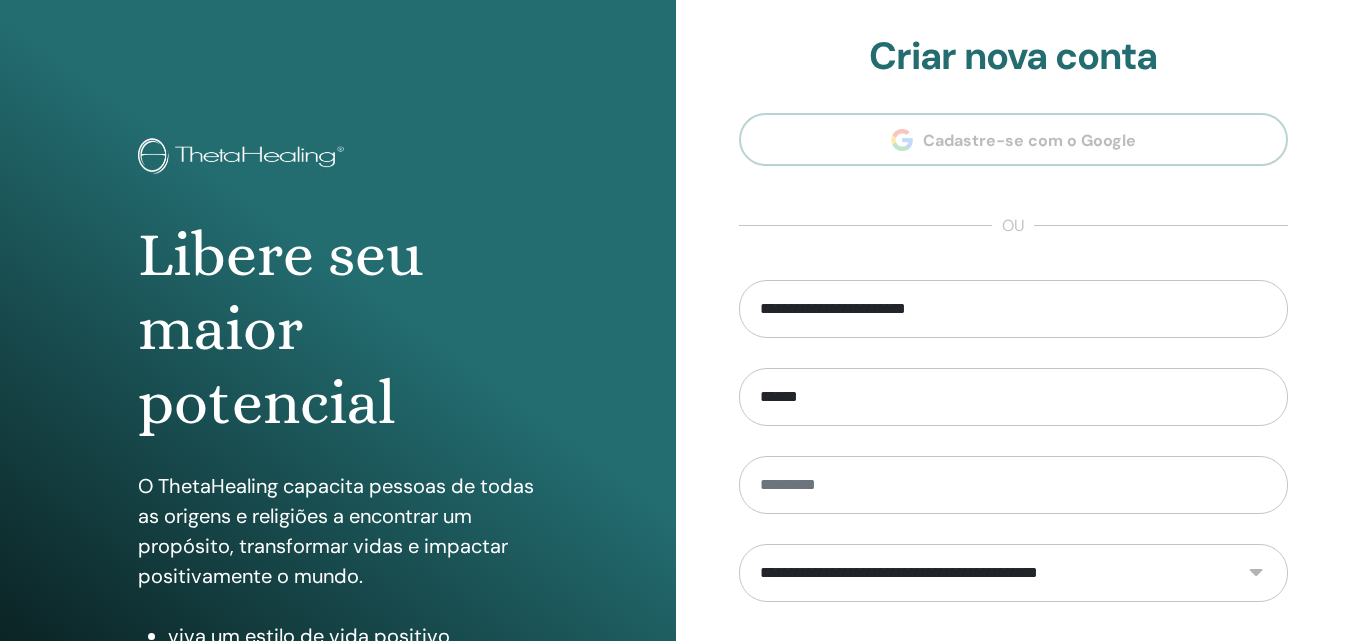 click on "**********" at bounding box center [1014, 575] 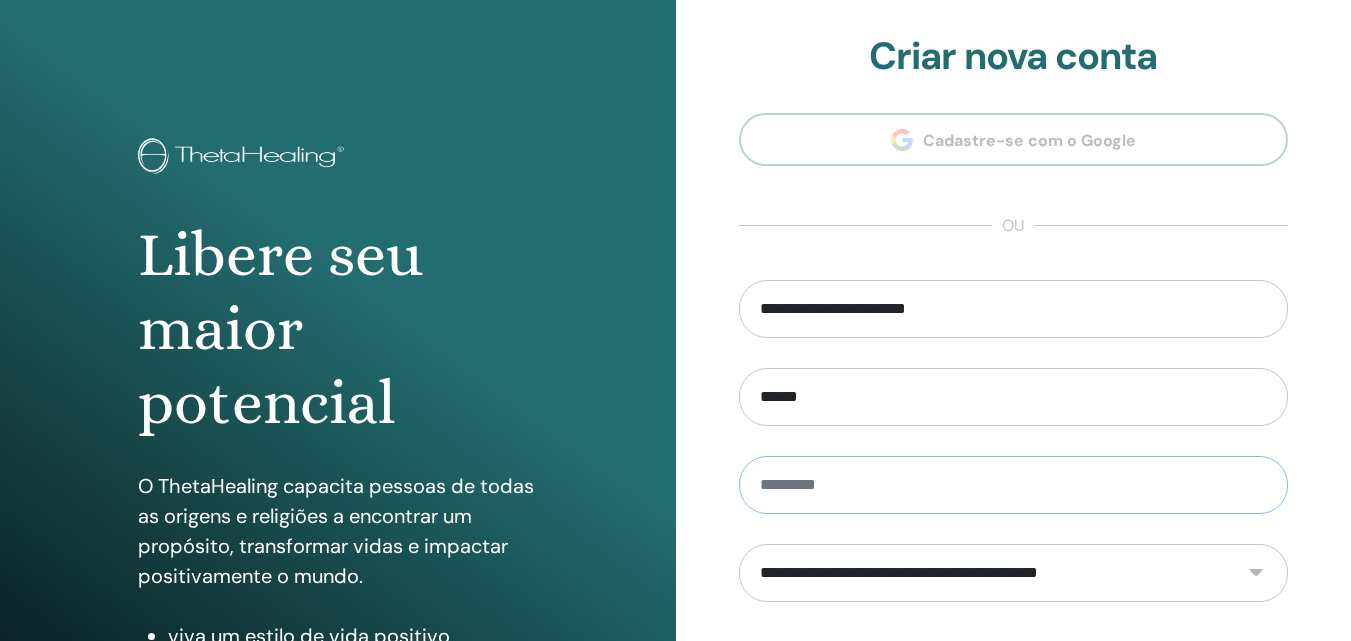 click at bounding box center [1014, 485] 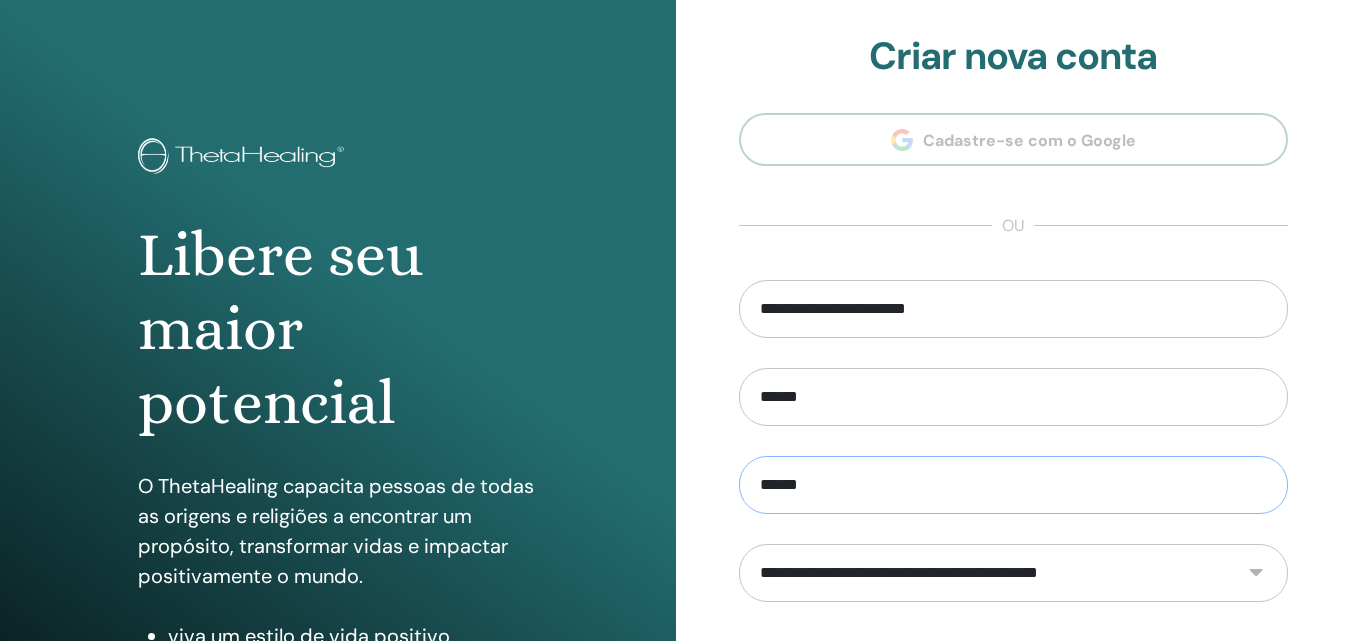 type on "******" 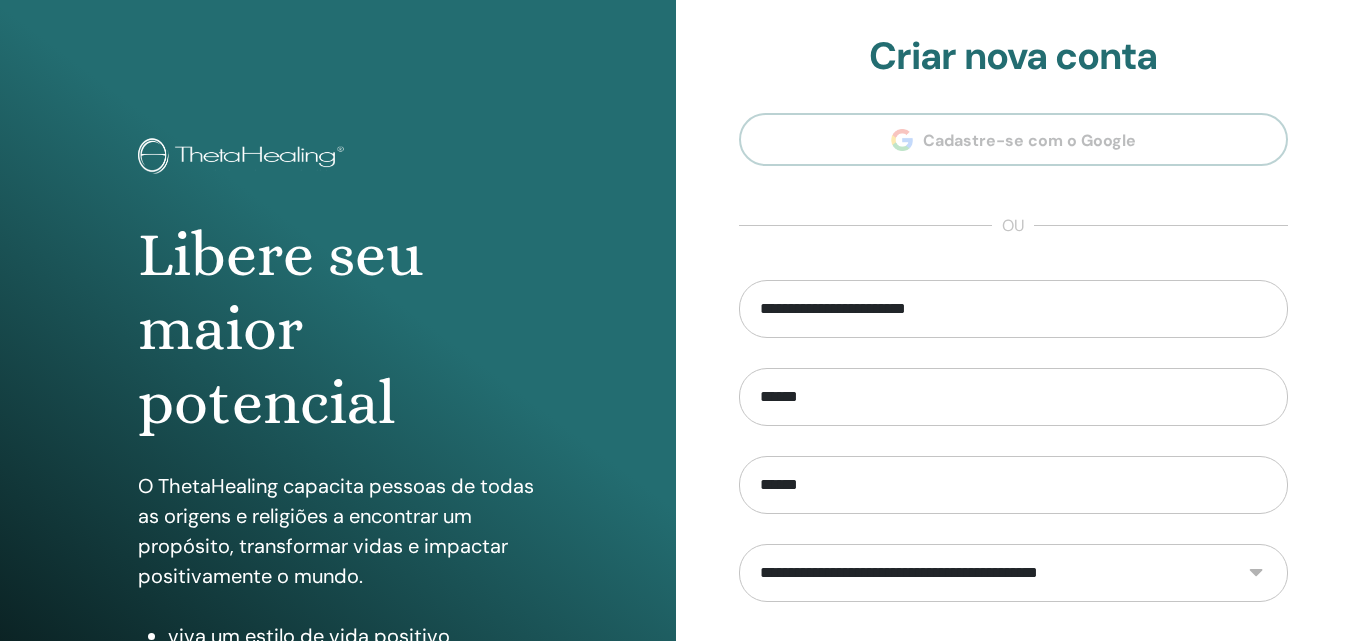 click on "**********" at bounding box center [1014, 573] 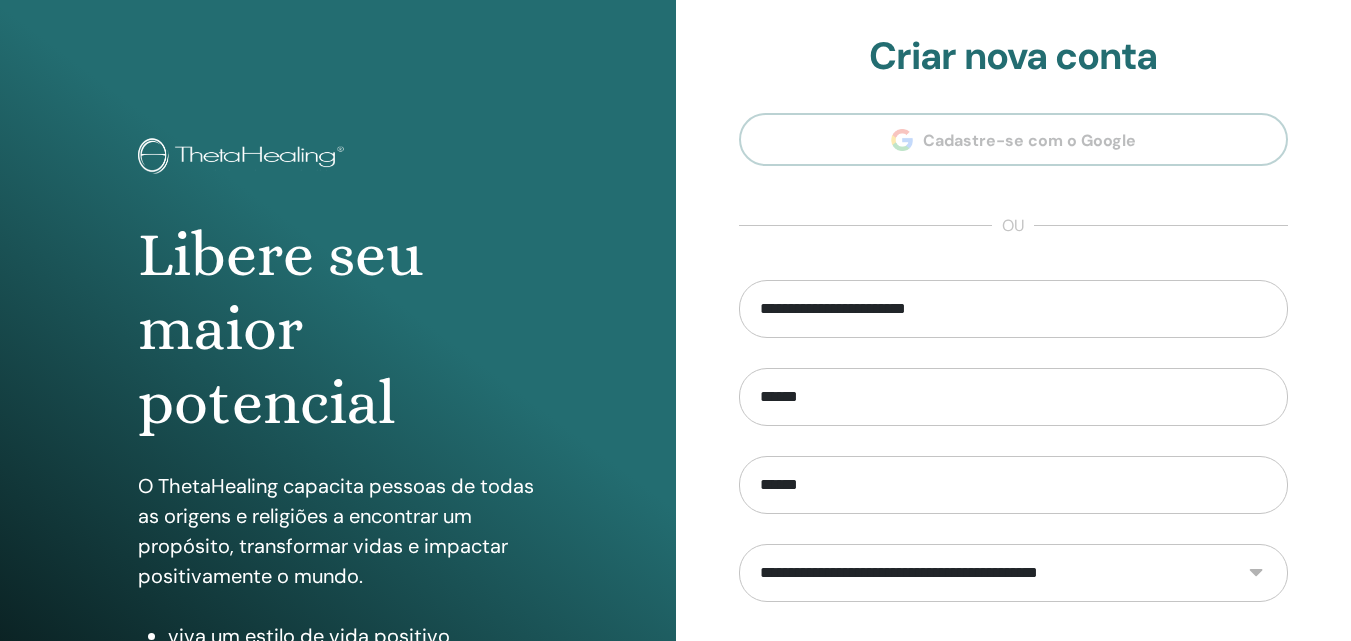 select on "***" 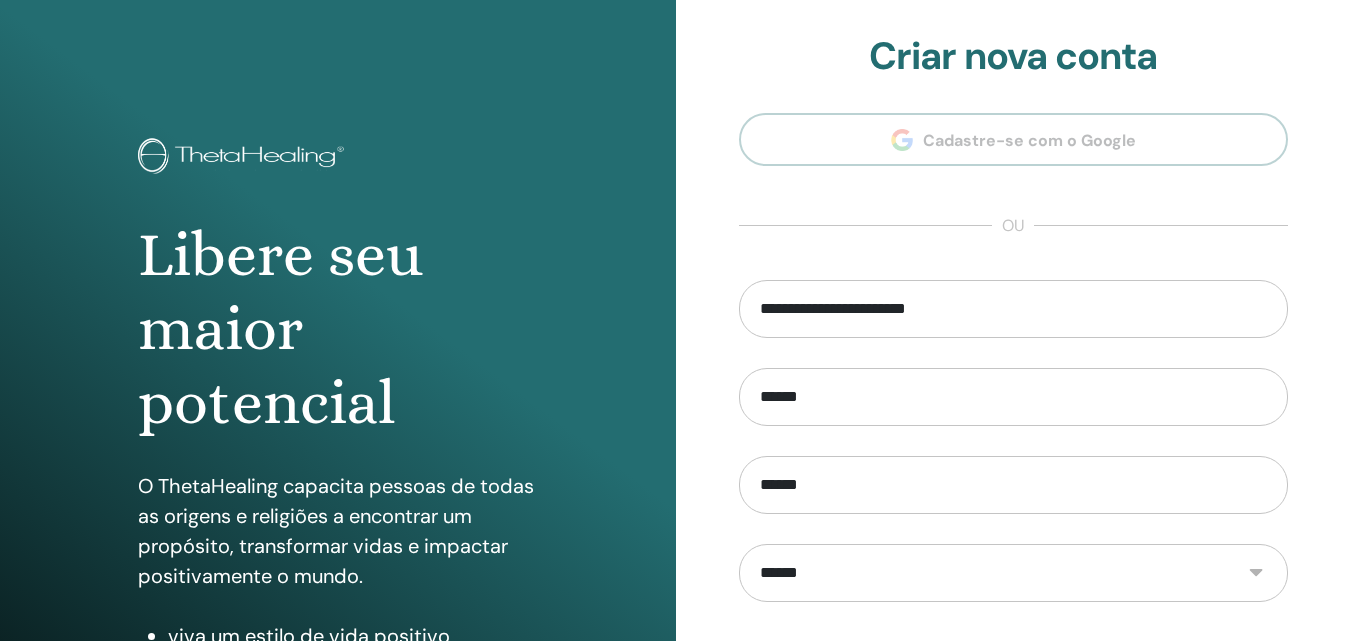 click on "**********" at bounding box center (1014, 573) 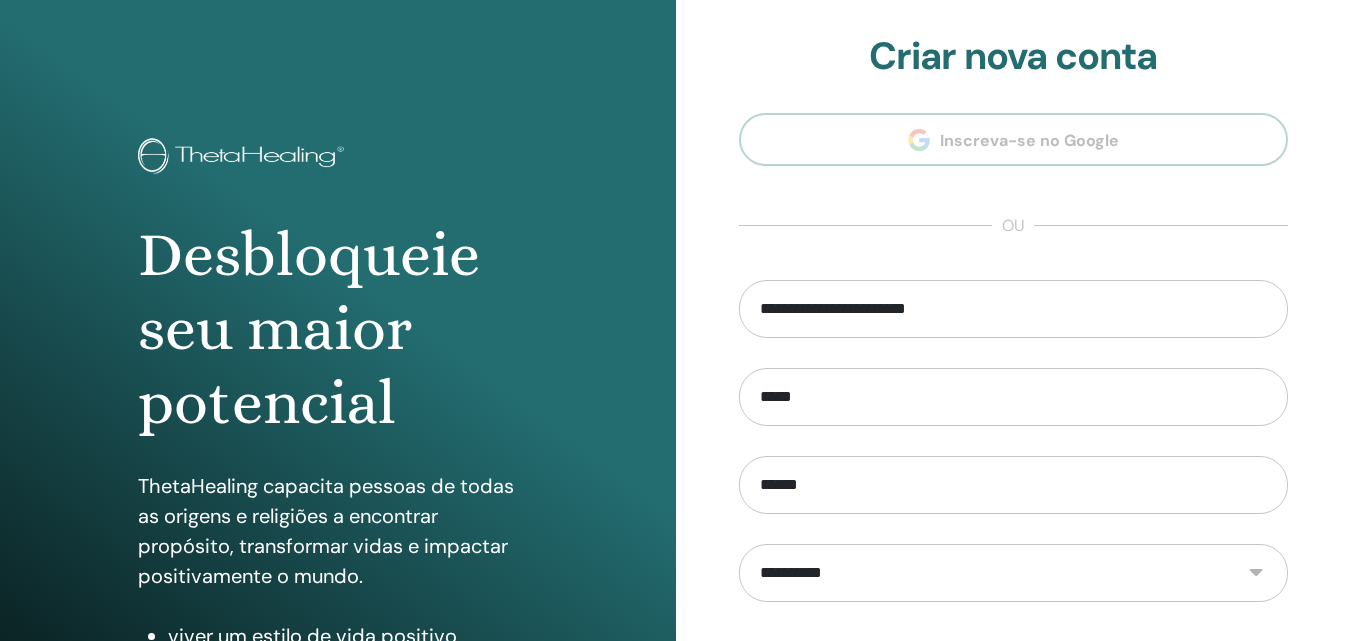 scroll, scrollTop: 0, scrollLeft: 0, axis: both 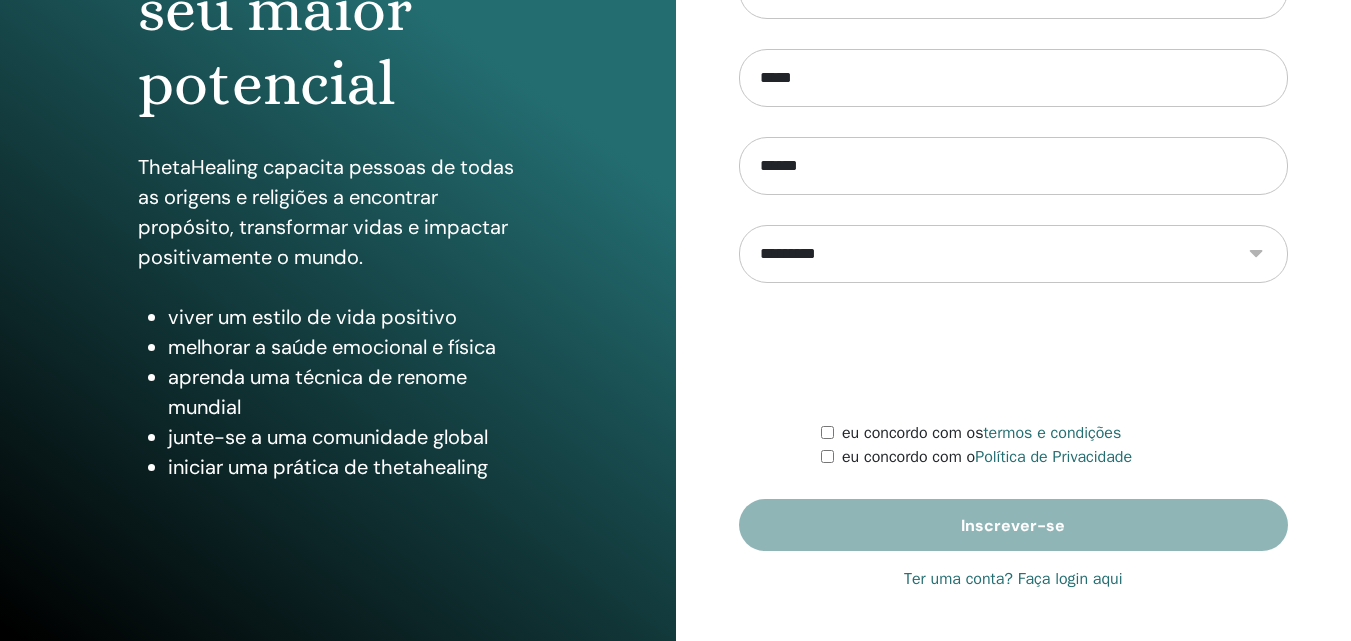 click on "eu concordo com o  Política de Privacidade" at bounding box center (1054, 457) 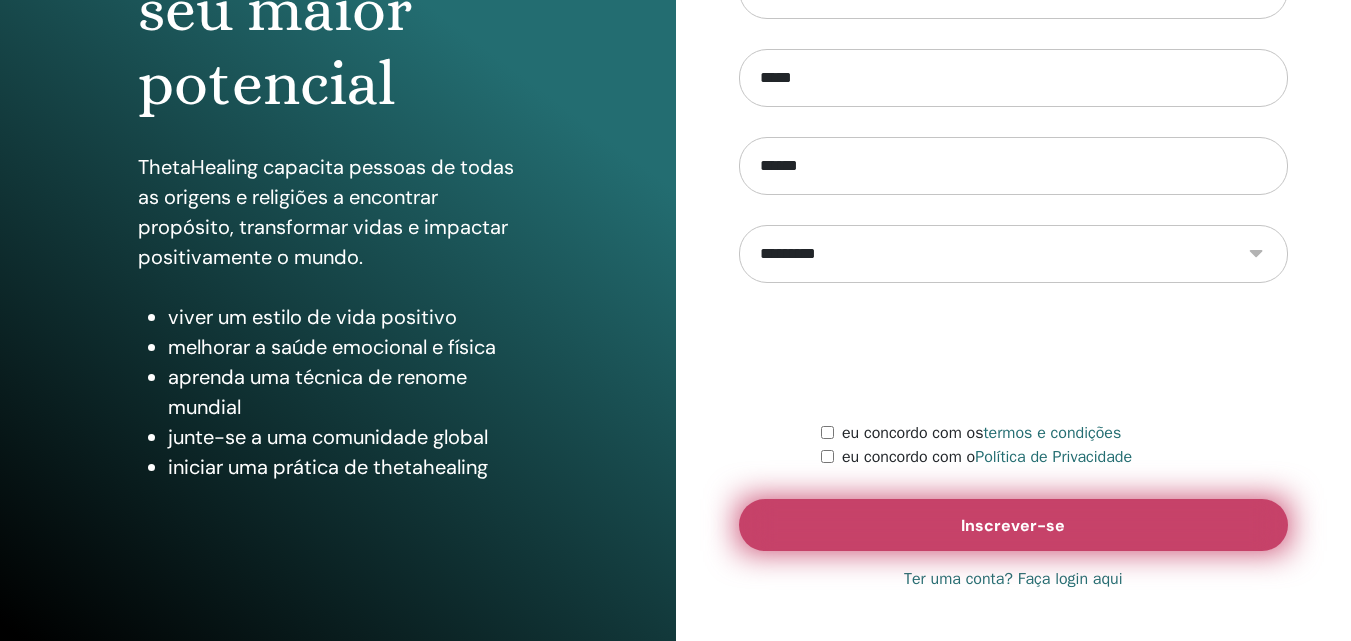 click on "Inscrever-se" at bounding box center [1014, 525] 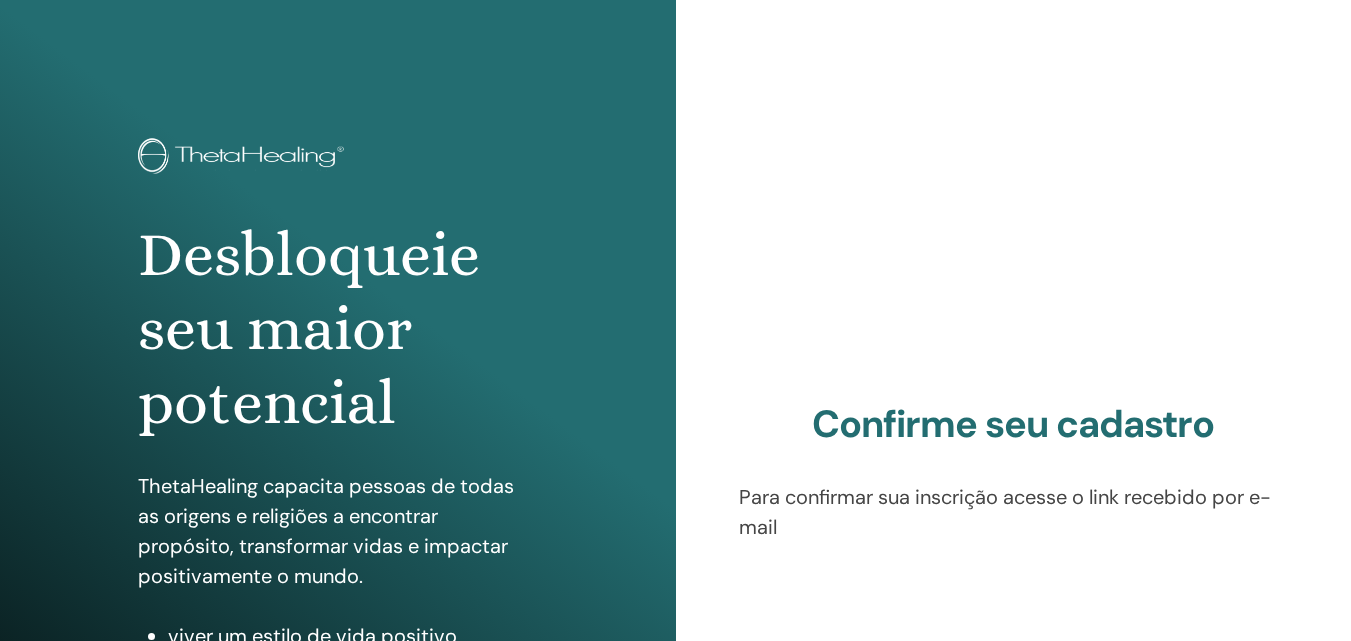 scroll, scrollTop: 0, scrollLeft: 0, axis: both 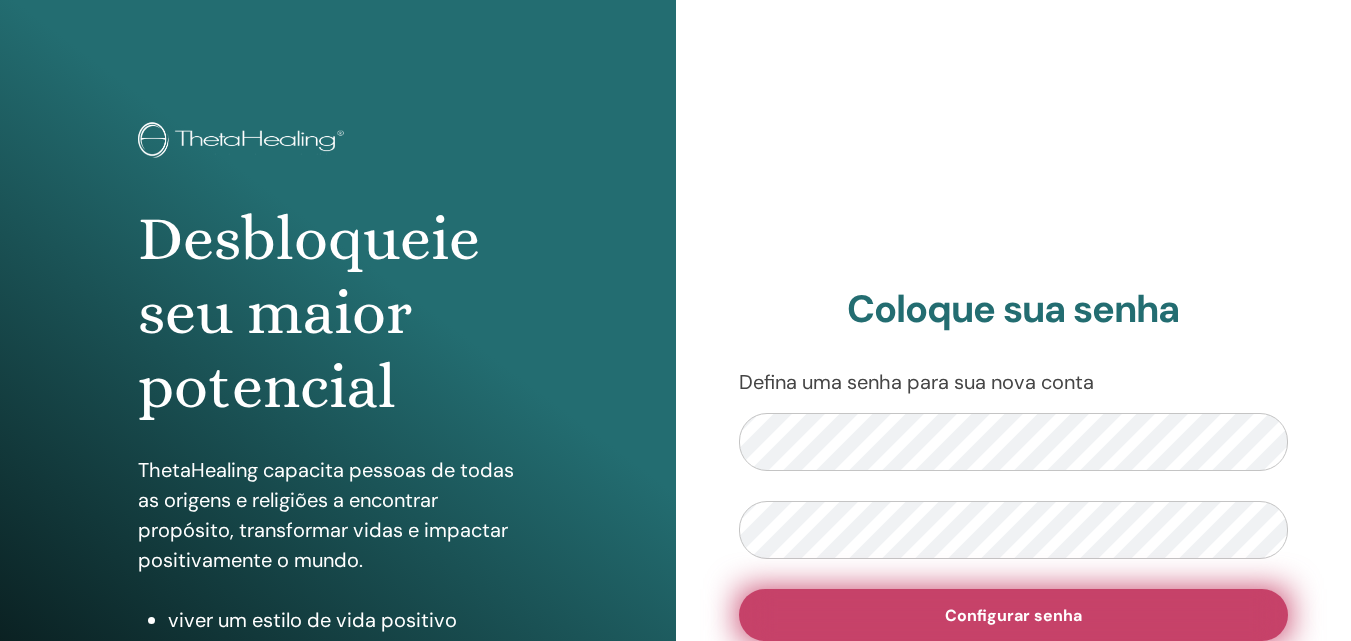 click on "Configurar senha" at bounding box center (1014, 615) 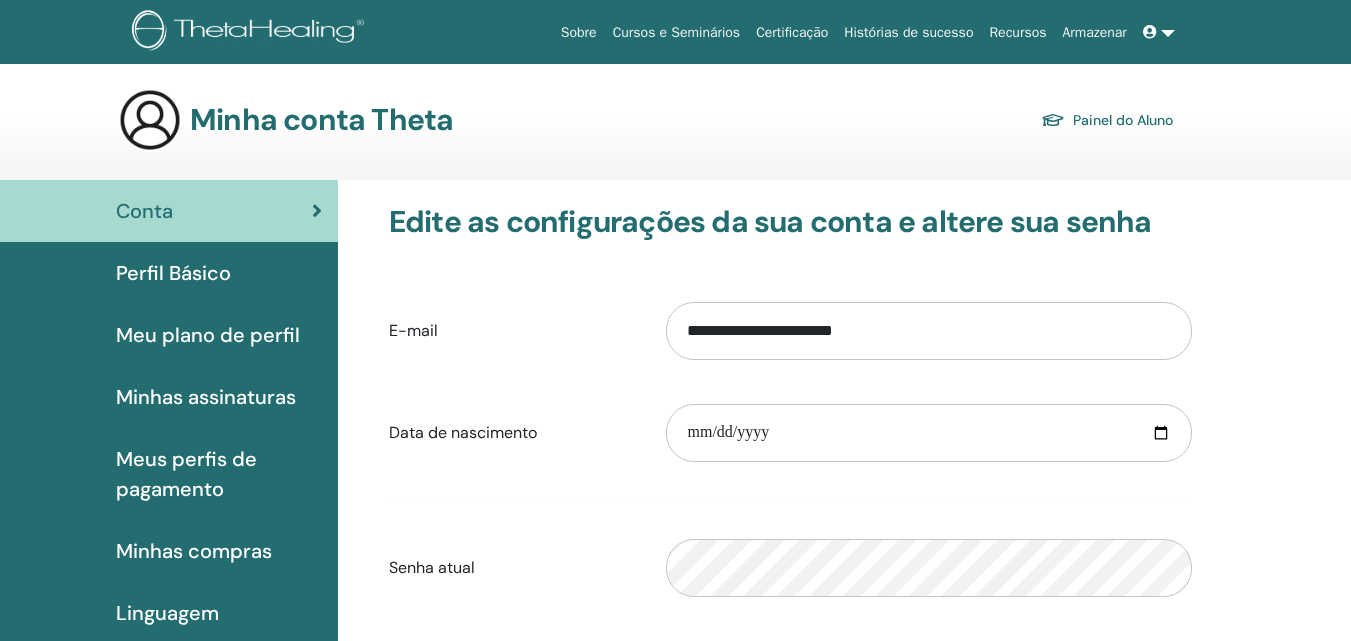 scroll, scrollTop: 0, scrollLeft: 0, axis: both 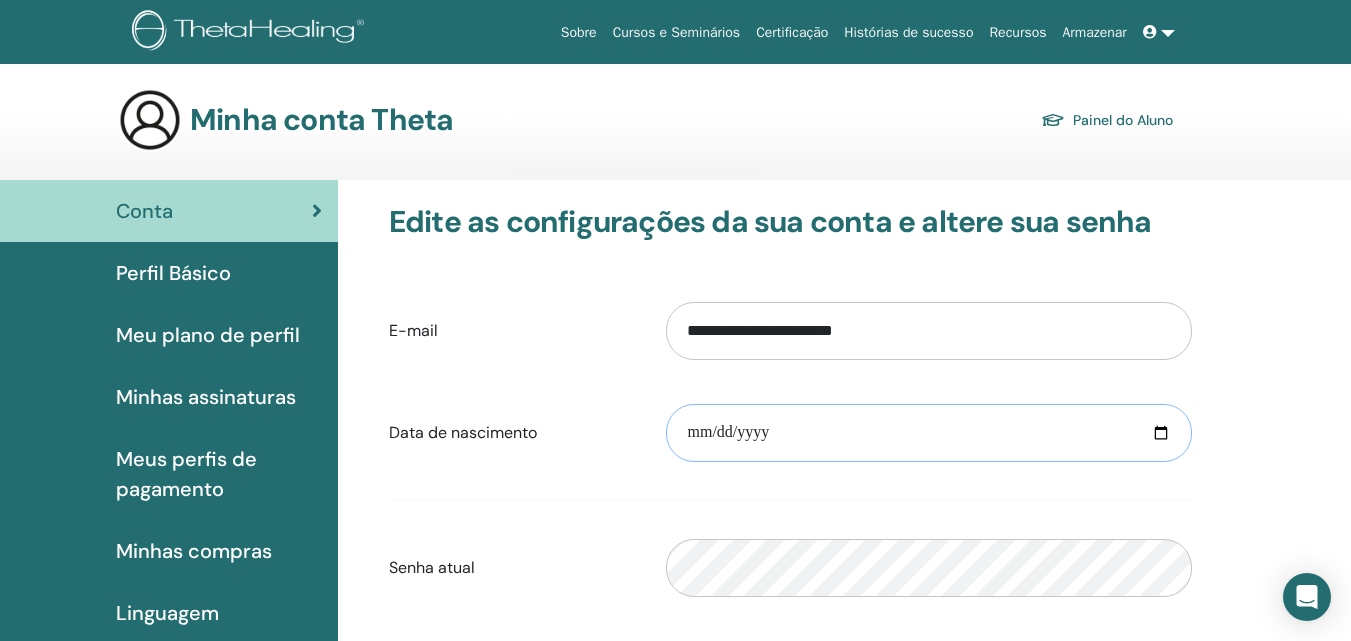 click at bounding box center (929, 433) 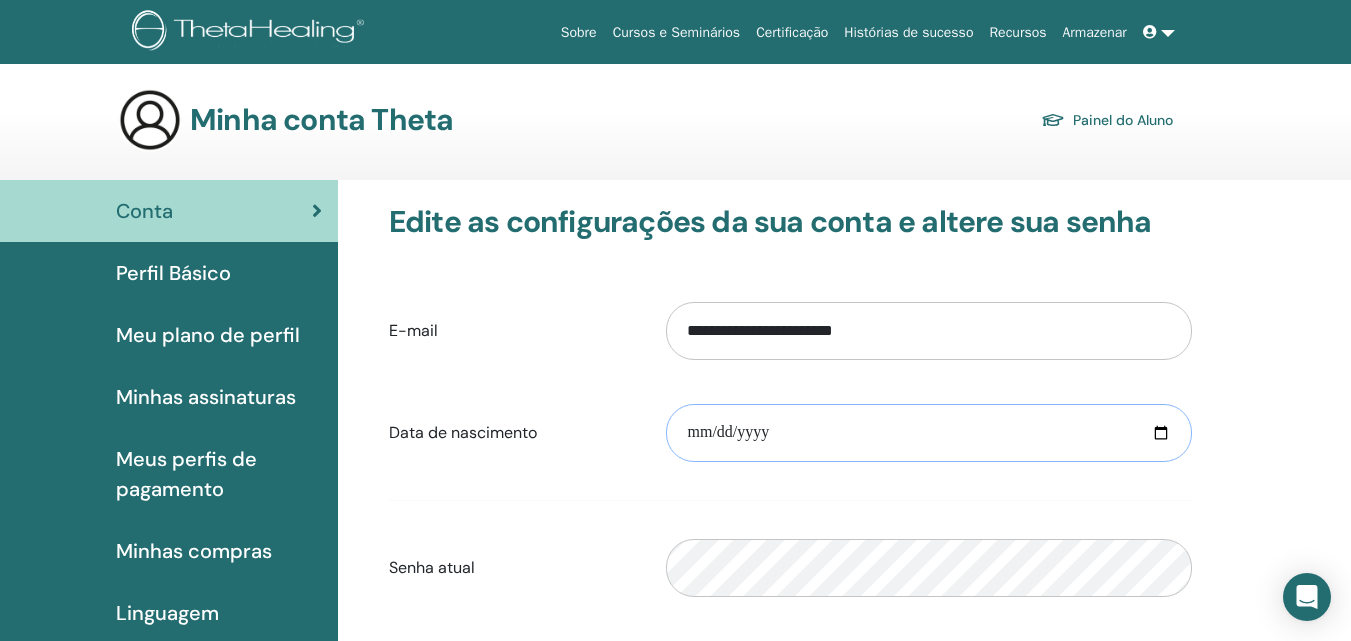 click at bounding box center (929, 433) 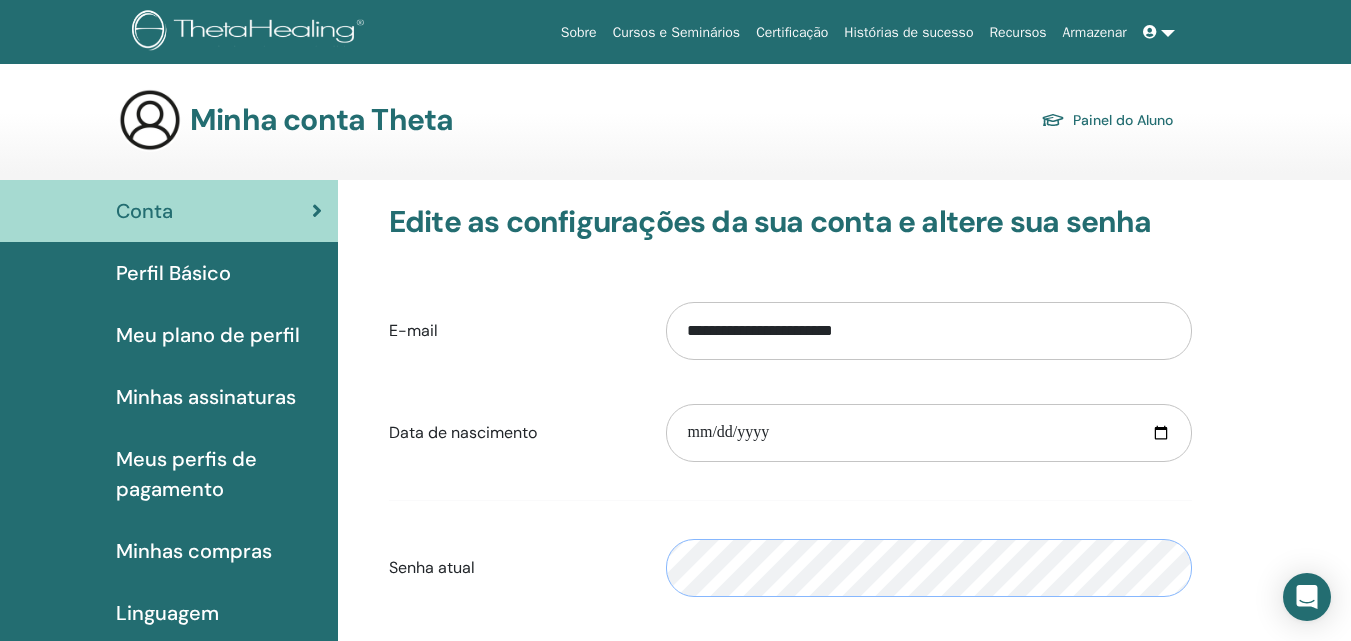 type on "**********" 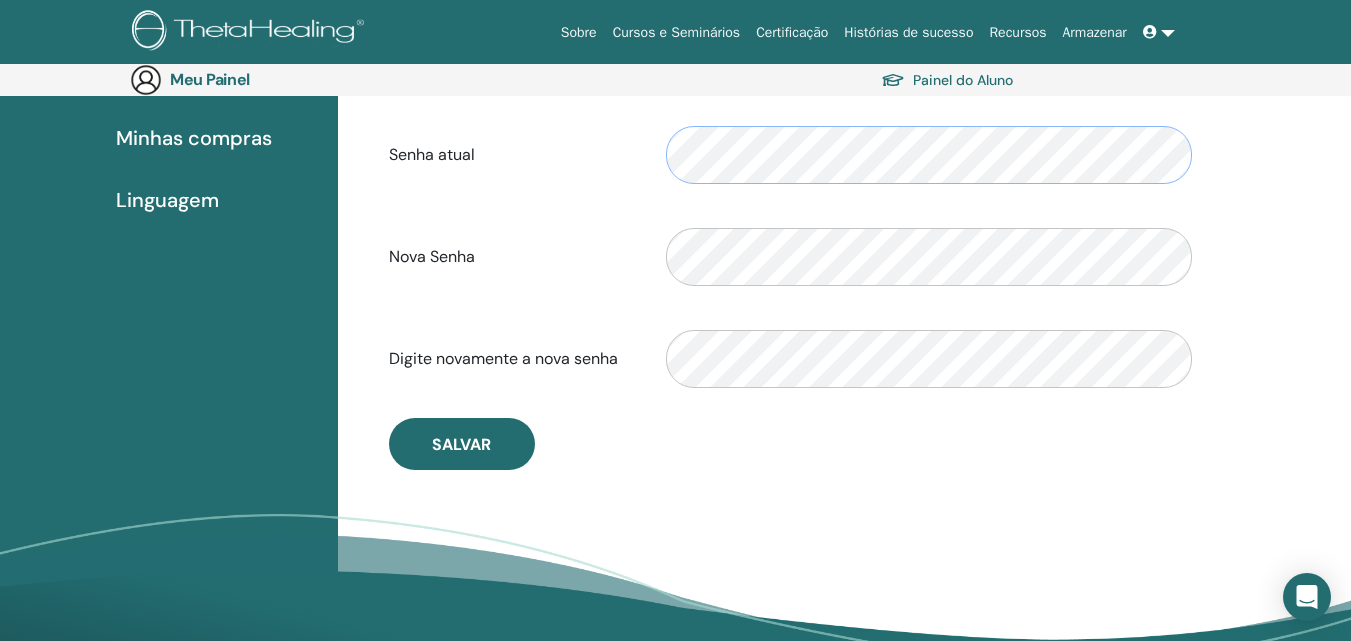 scroll, scrollTop: 472, scrollLeft: 0, axis: vertical 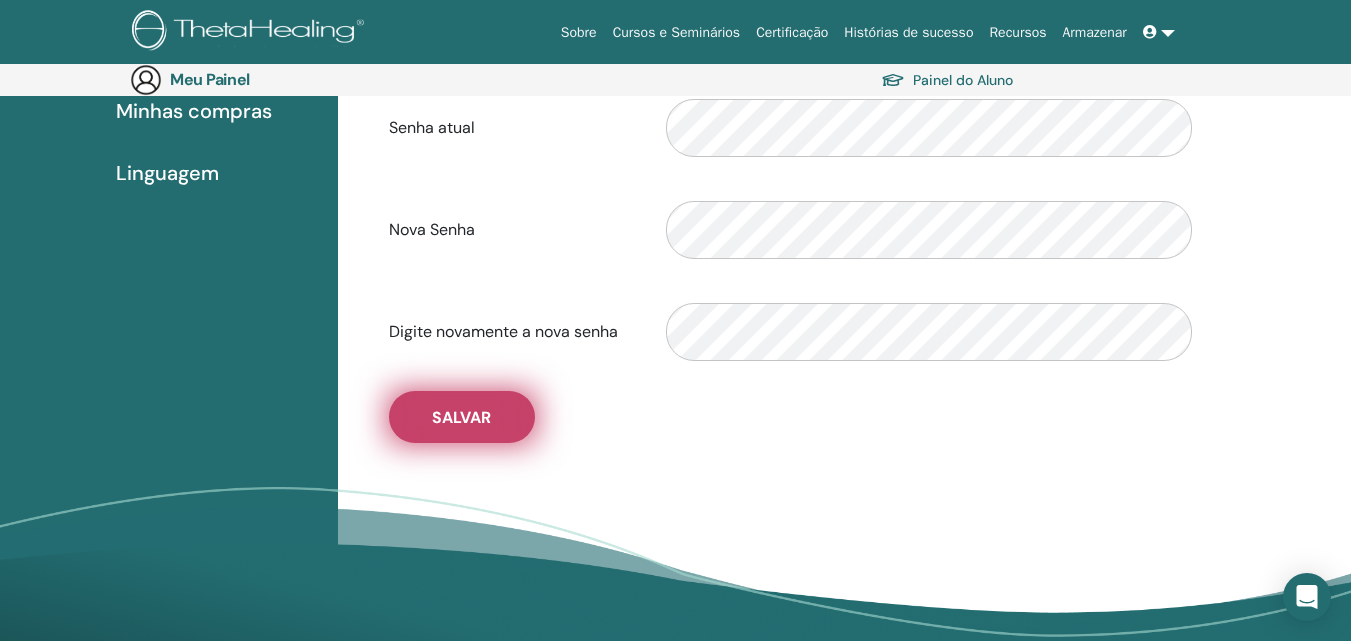 click on "Salvar" at bounding box center (462, 417) 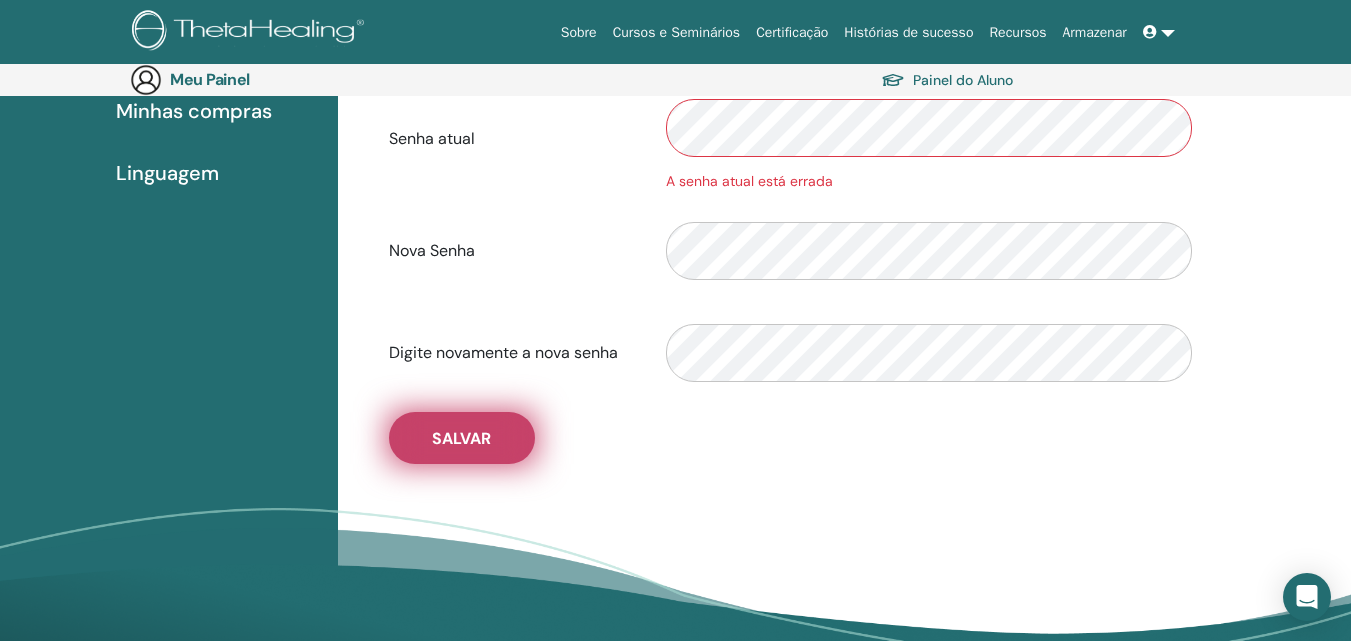 click on "Salvar" at bounding box center [461, 438] 